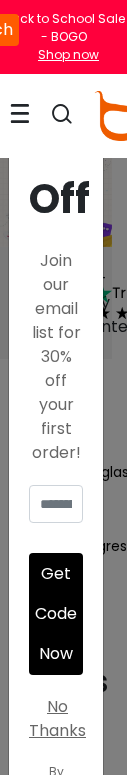 scroll, scrollTop: 0, scrollLeft: 0, axis: both 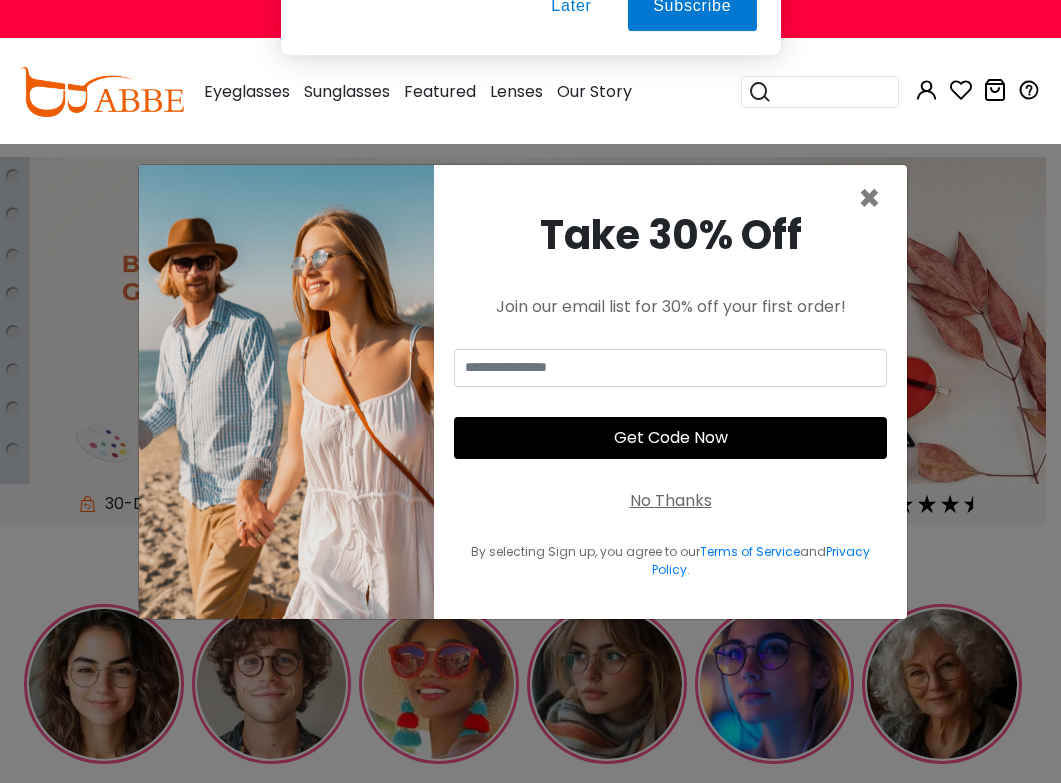 click on "Later" at bounding box center [571, 129] 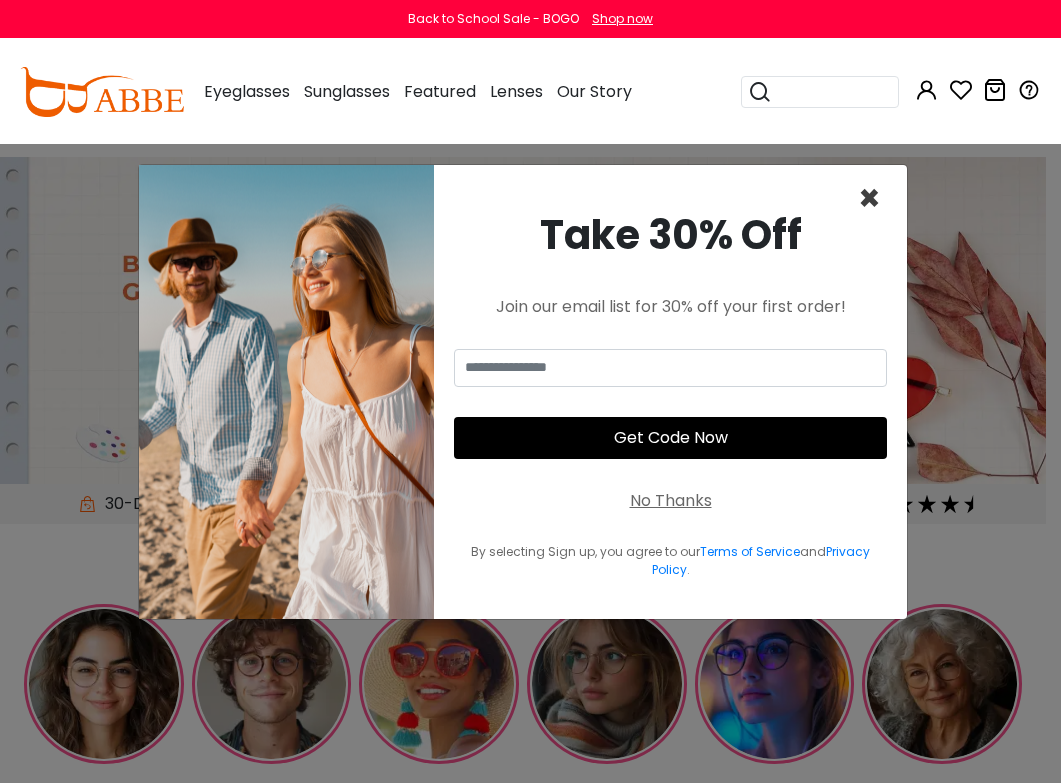 click on "×" at bounding box center [869, 198] 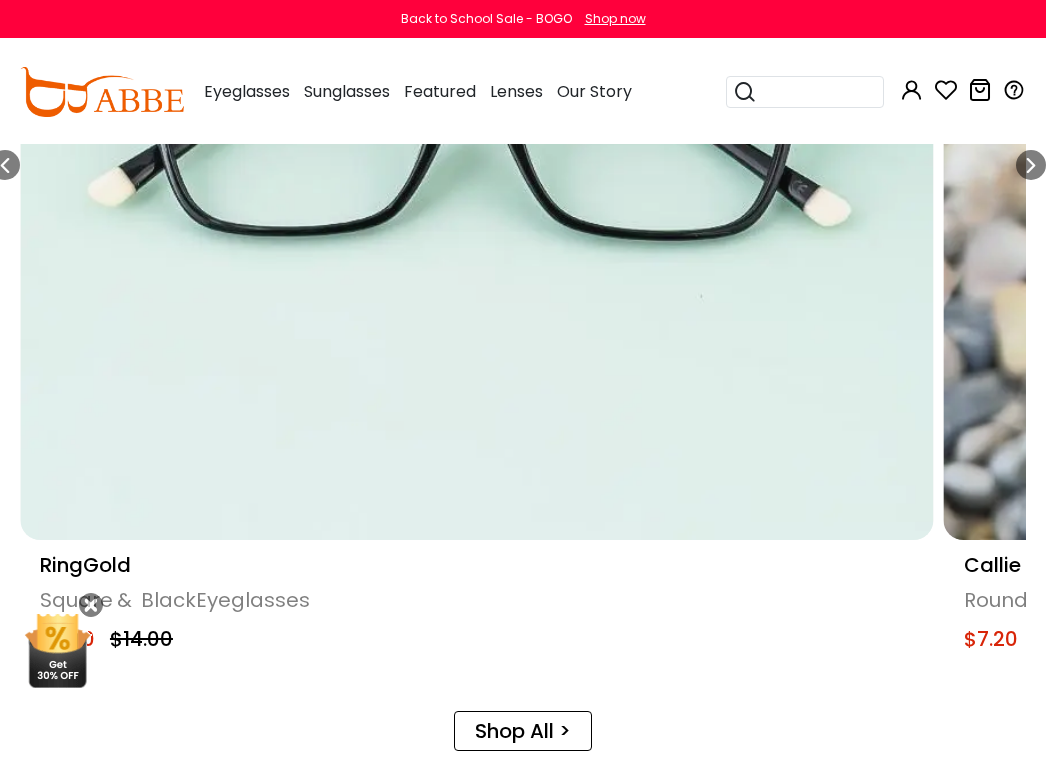 scroll, scrollTop: 1400, scrollLeft: 0, axis: vertical 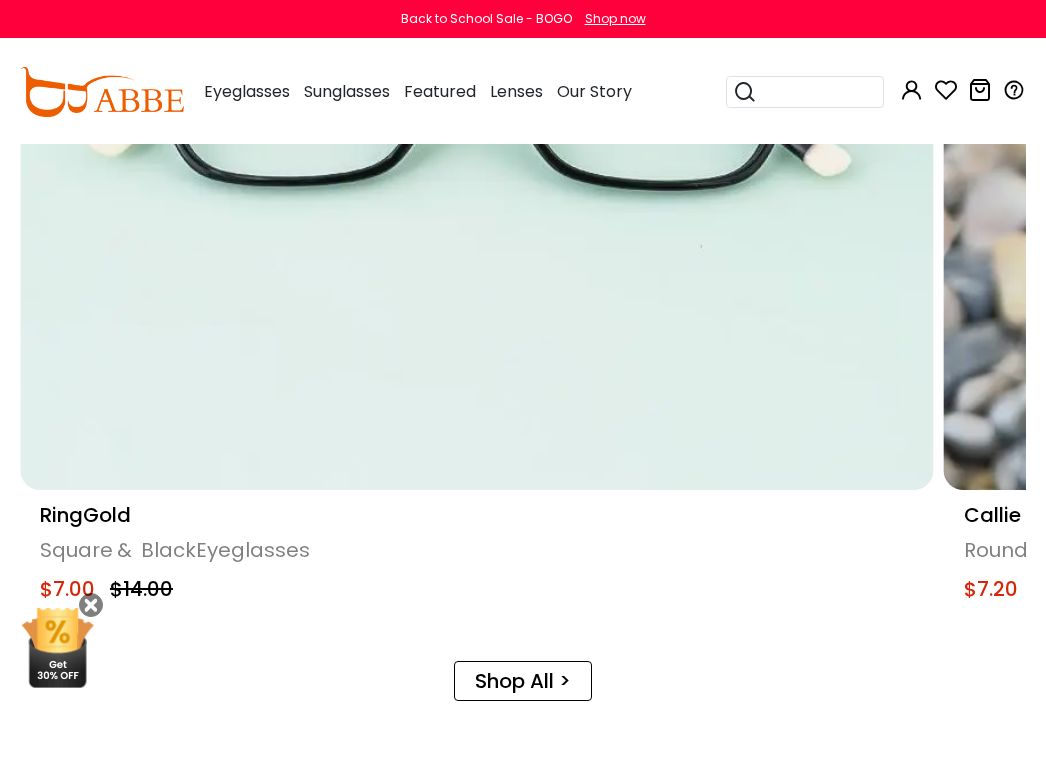 click at bounding box center [477, 34] 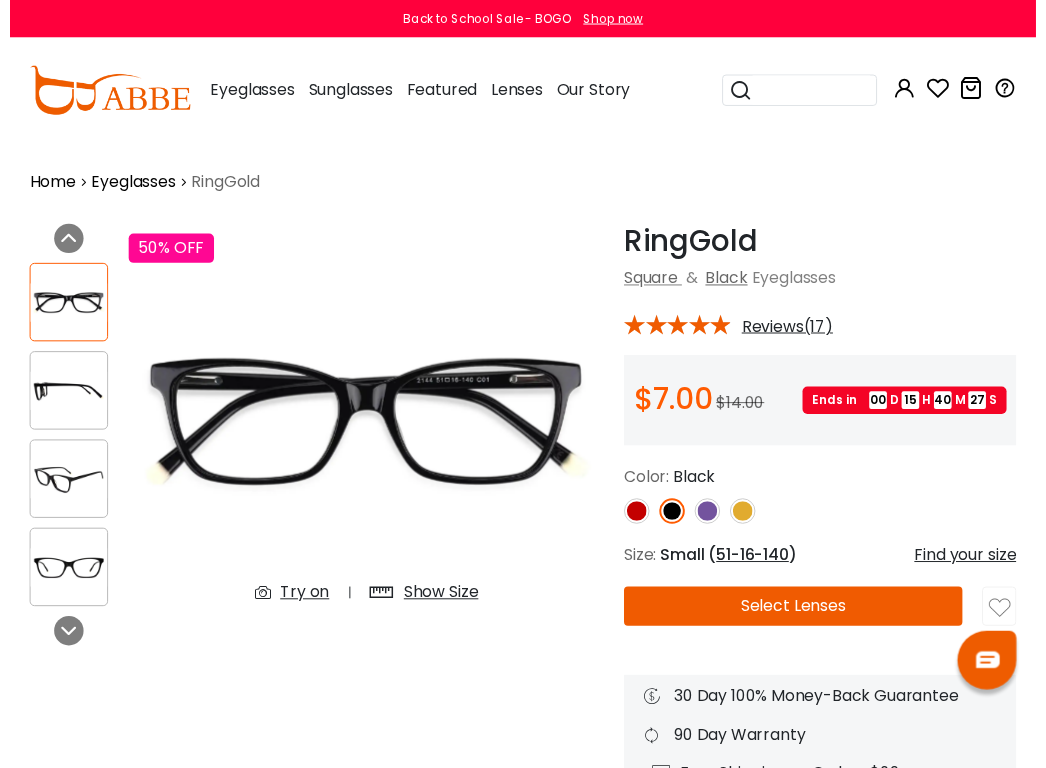 scroll, scrollTop: 0, scrollLeft: 0, axis: both 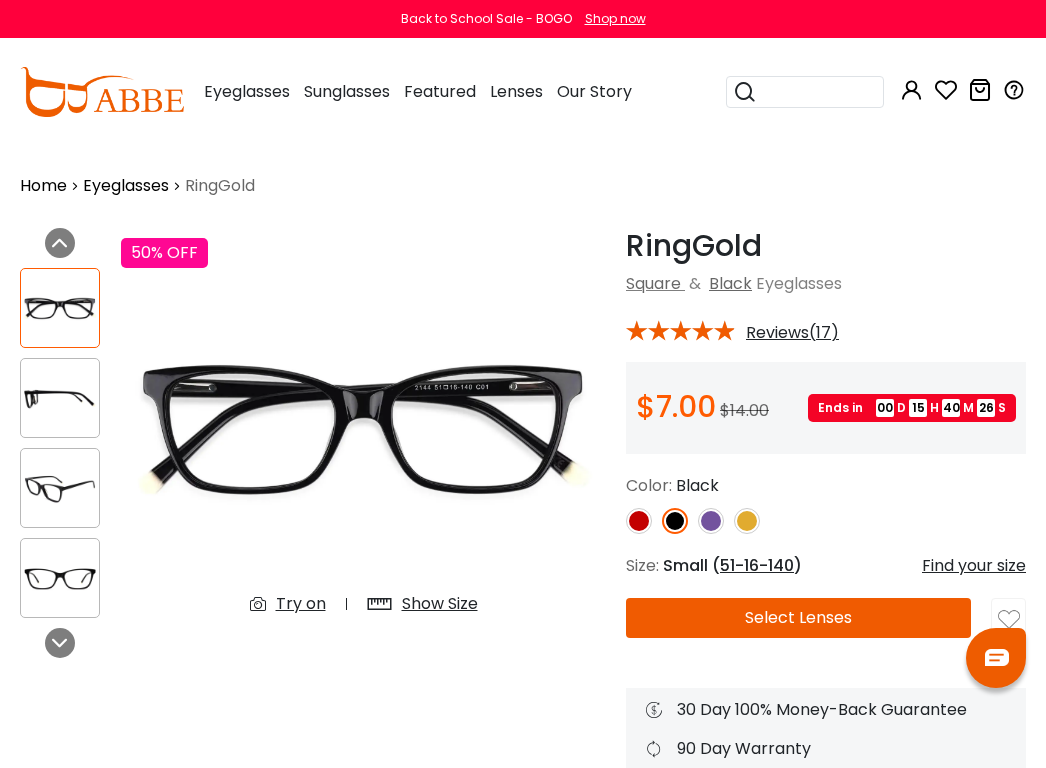 click on "Select Lenses" at bounding box center (798, 618) 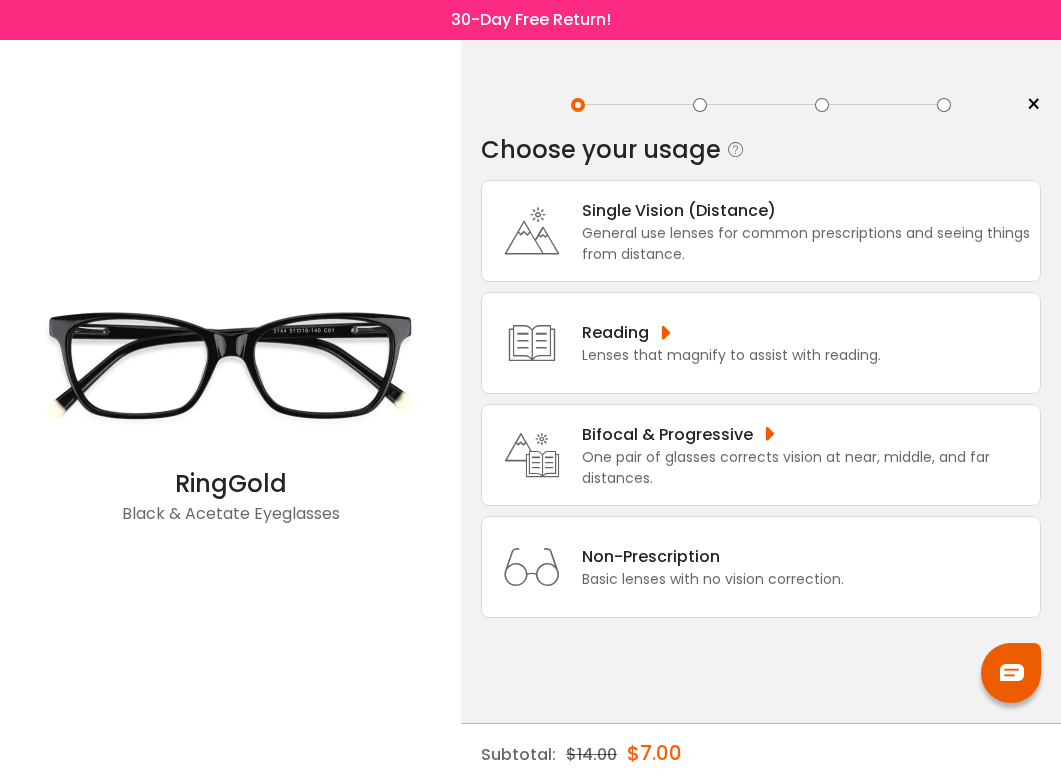 scroll, scrollTop: 0, scrollLeft: 0, axis: both 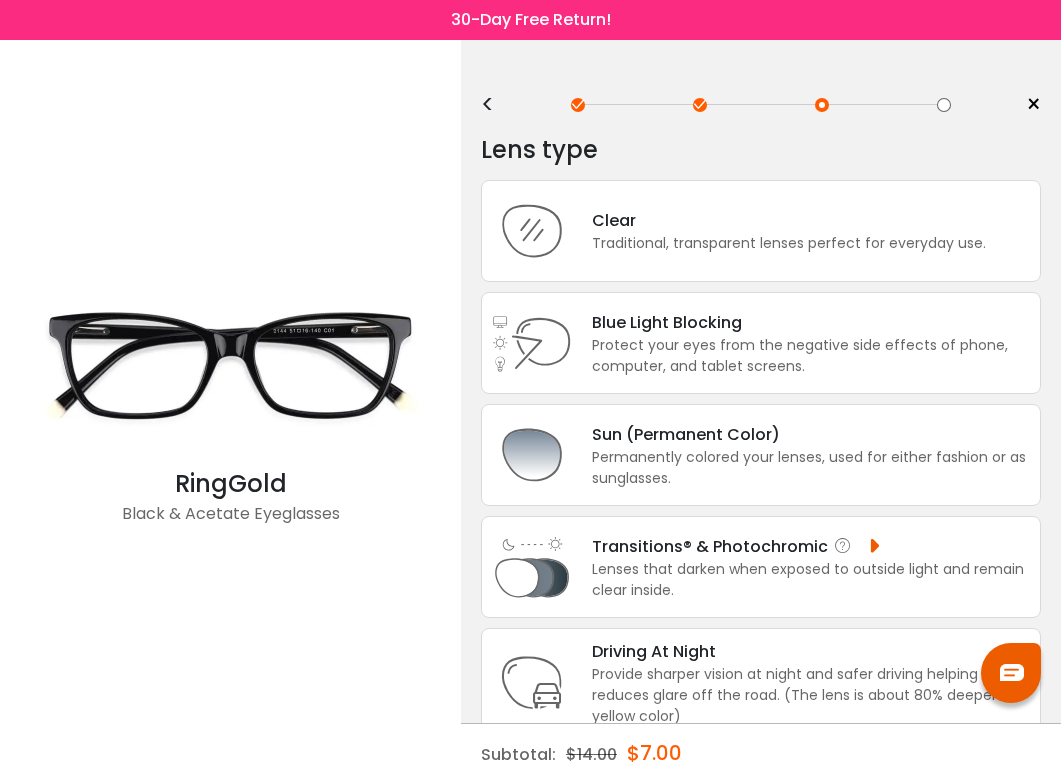 click on "Transitions® & Photochromic" at bounding box center [811, 546] 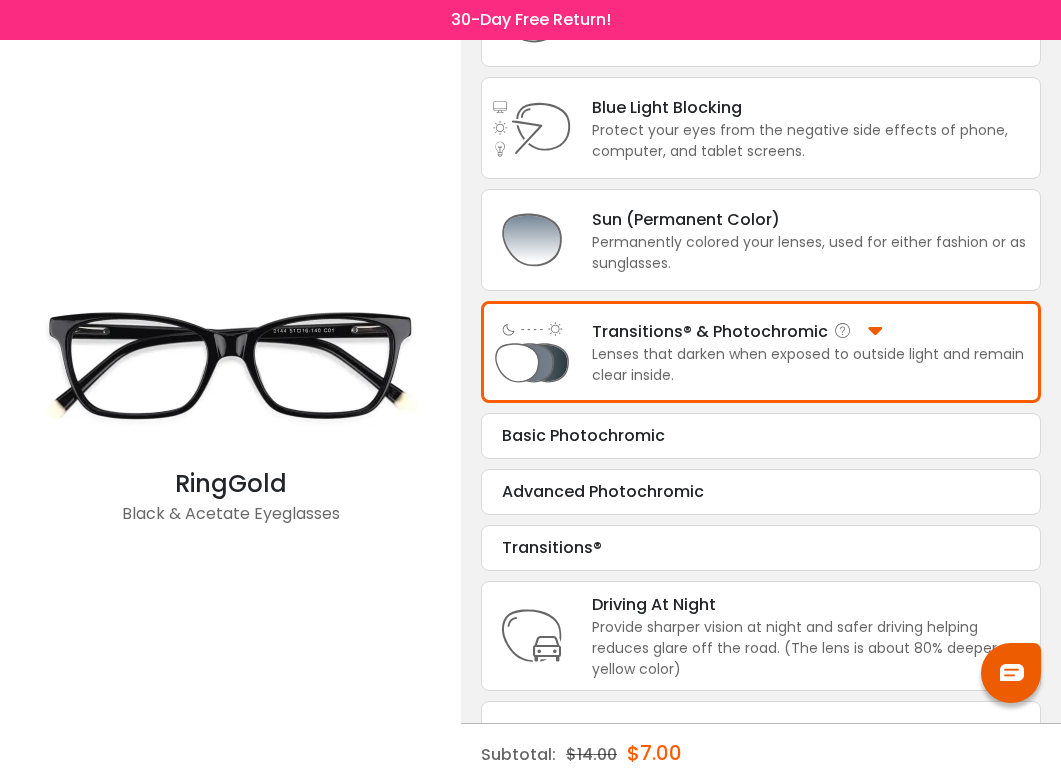 scroll, scrollTop: 315, scrollLeft: 0, axis: vertical 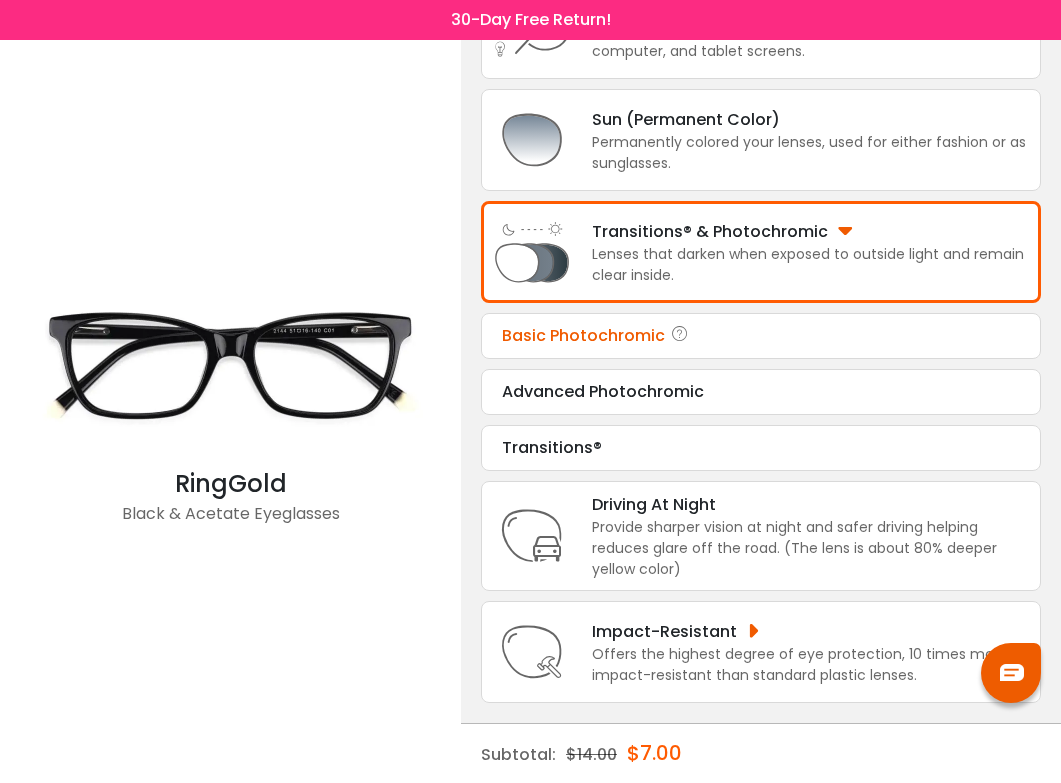 click on "Basic Photochromic" at bounding box center [761, 336] 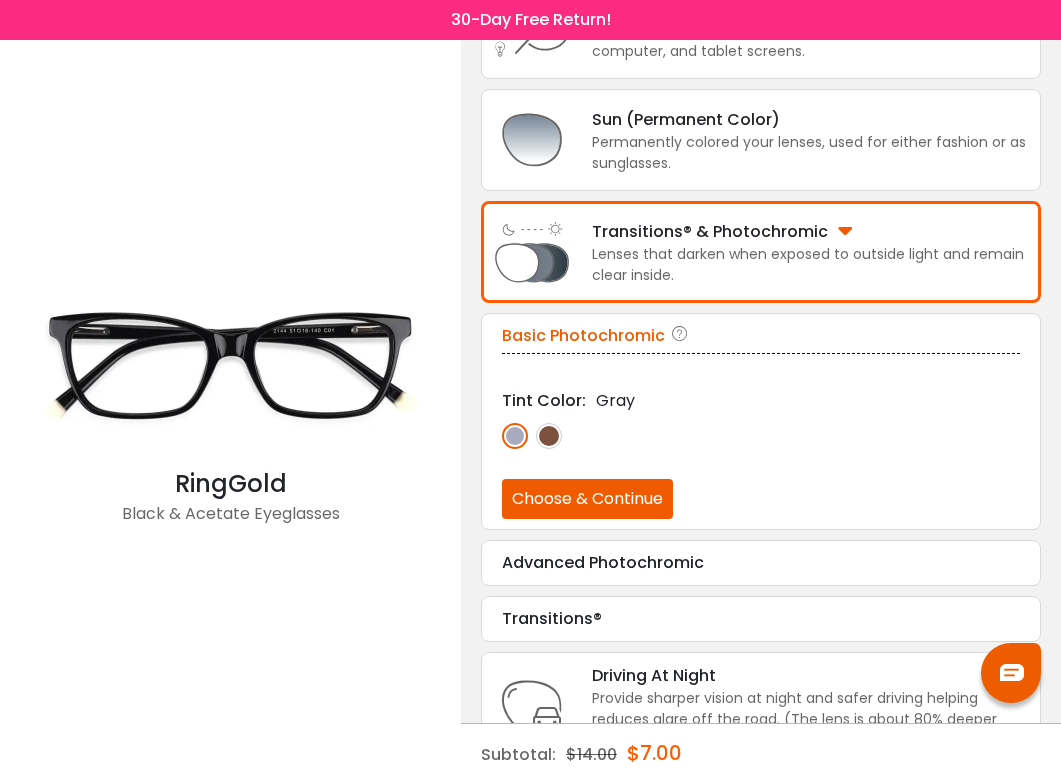 click on "Basic Photochromic
Tint Color:
Gray
Choose & Continue" at bounding box center [761, 421] 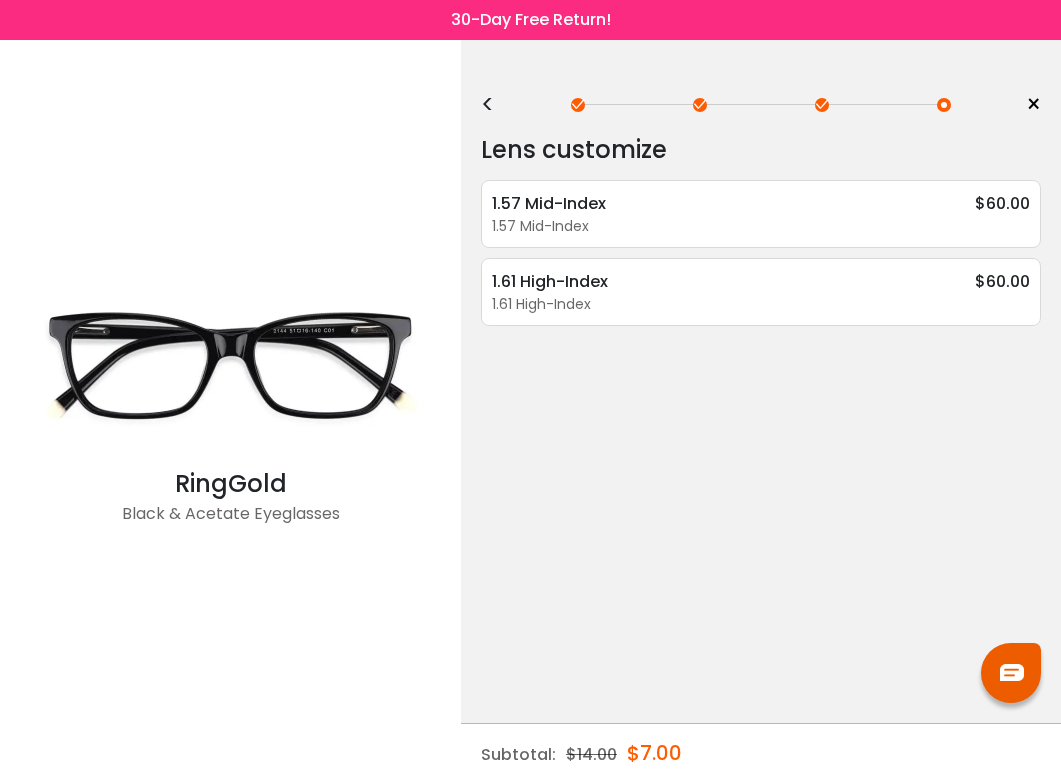 scroll, scrollTop: 0, scrollLeft: 0, axis: both 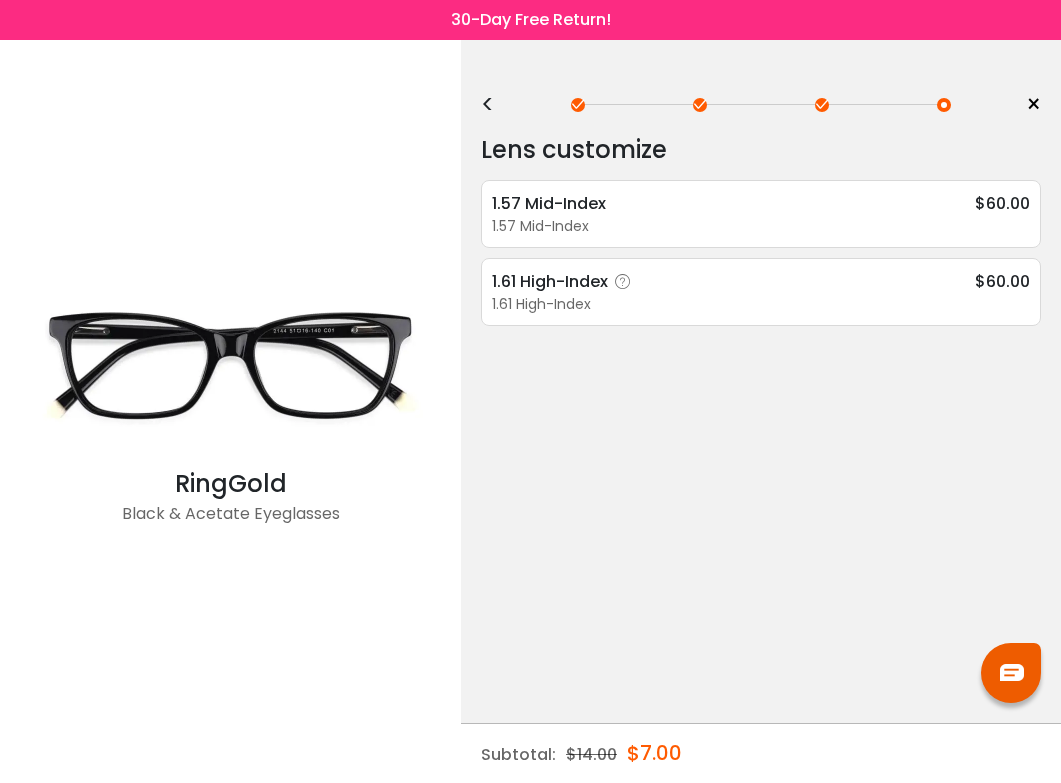 click on "1.61 High-Index
$60.00" at bounding box center [761, 281] 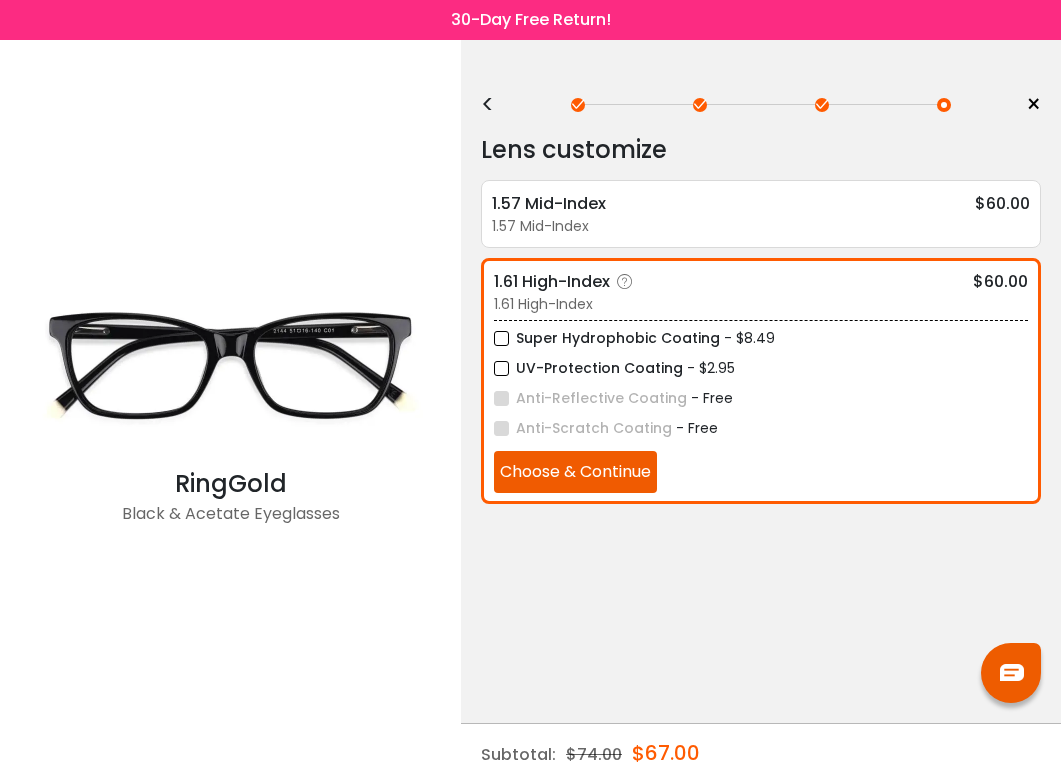 click on "UV-Protection Coating" at bounding box center [588, 368] 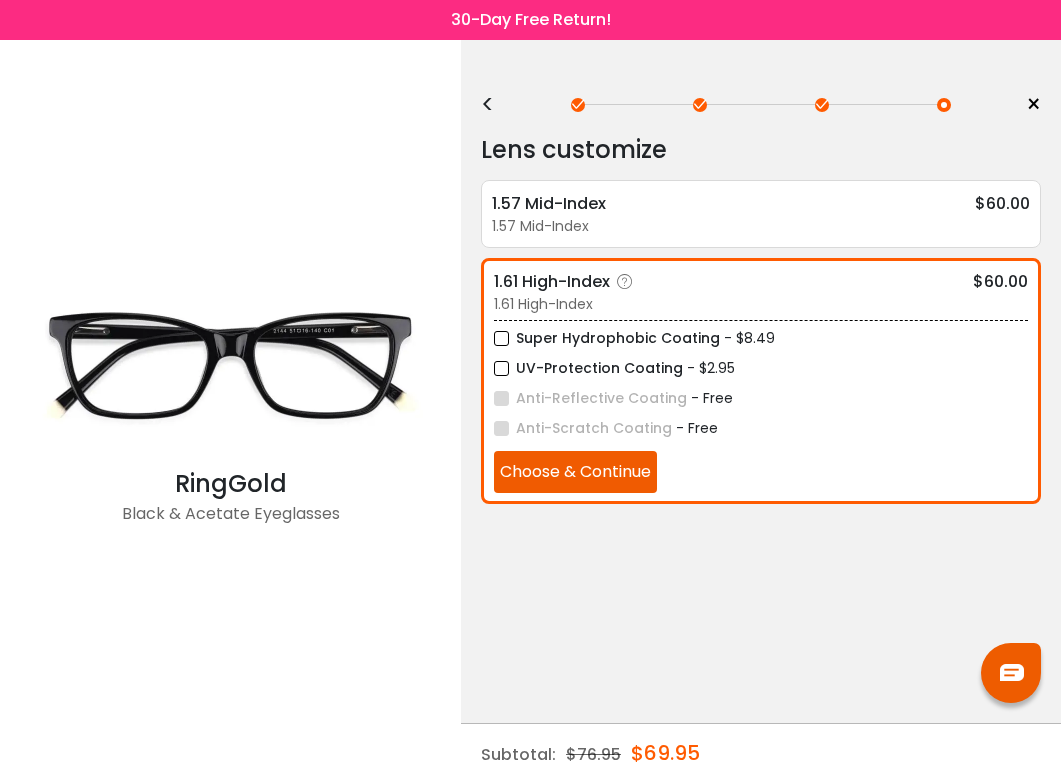 click on "Choose & Continue" at bounding box center (575, 472) 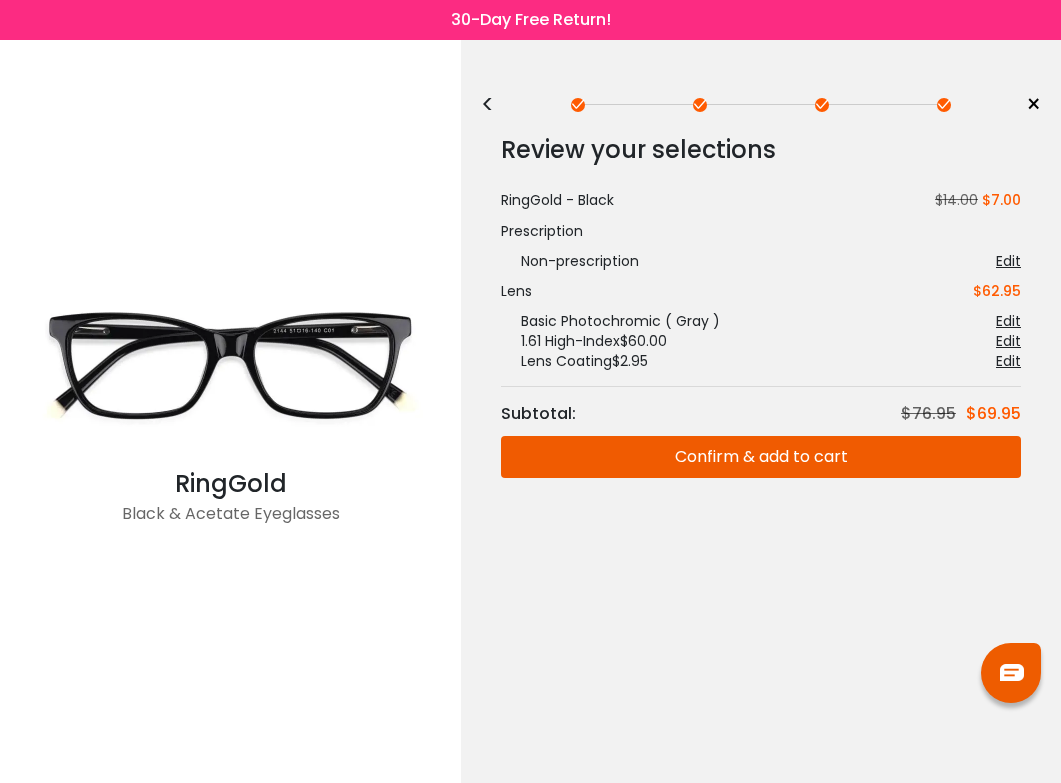 click on "Confirm & add to cart" at bounding box center [761, 457] 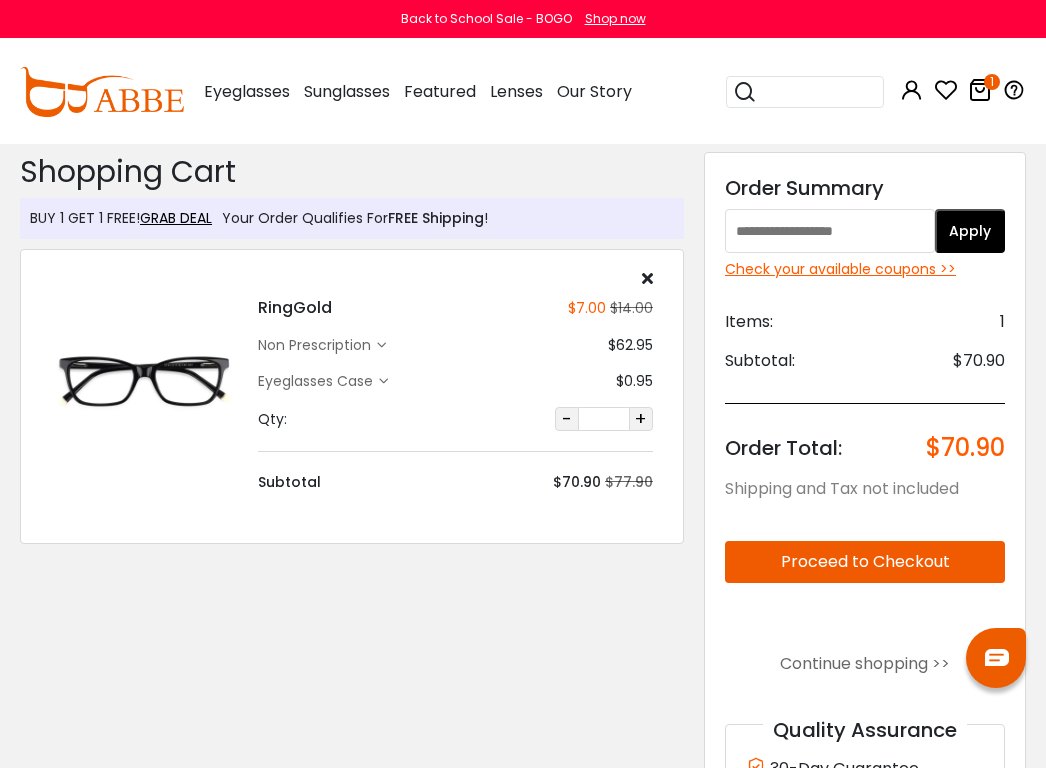 scroll, scrollTop: 0, scrollLeft: 0, axis: both 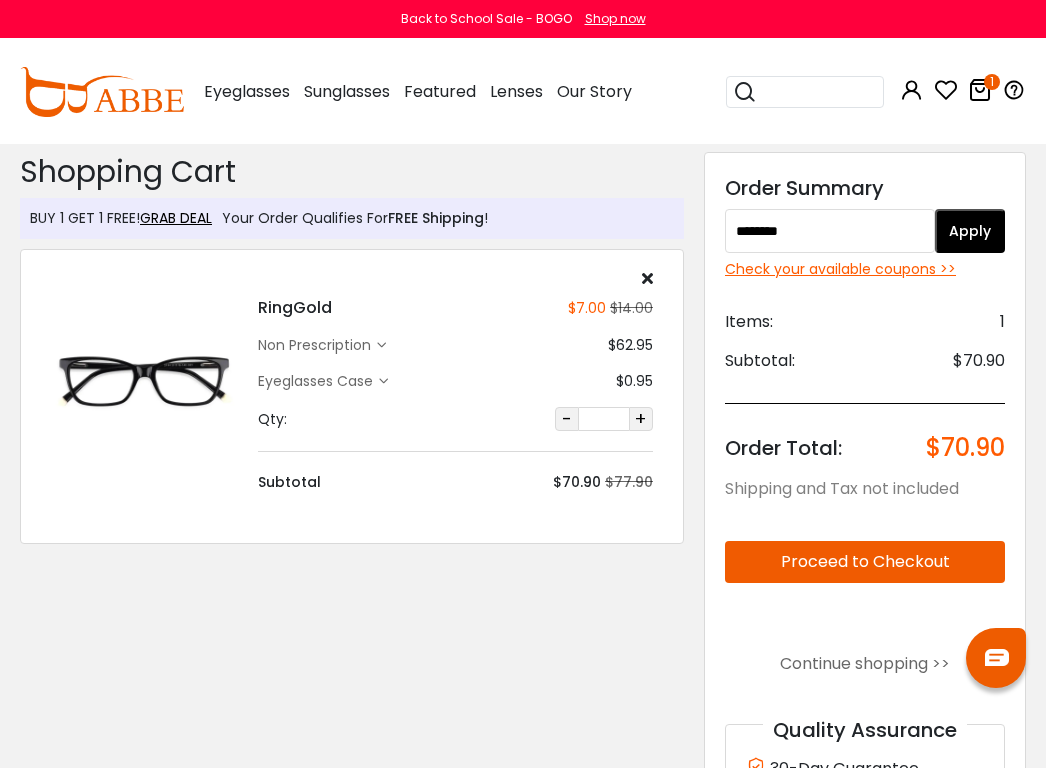 type on "********" 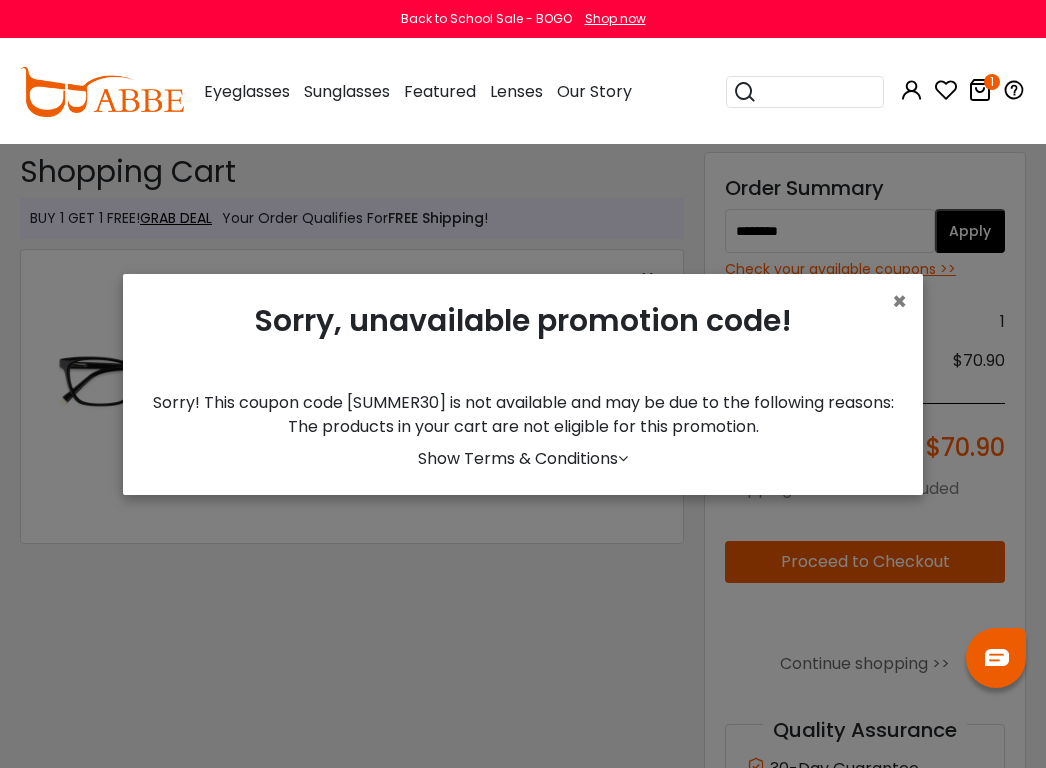 click on "Sorry! This coupon code [SUMMER30] is not available and may be due to the following reasons: The products in your cart are not eligible for this promotion." at bounding box center [523, 415] 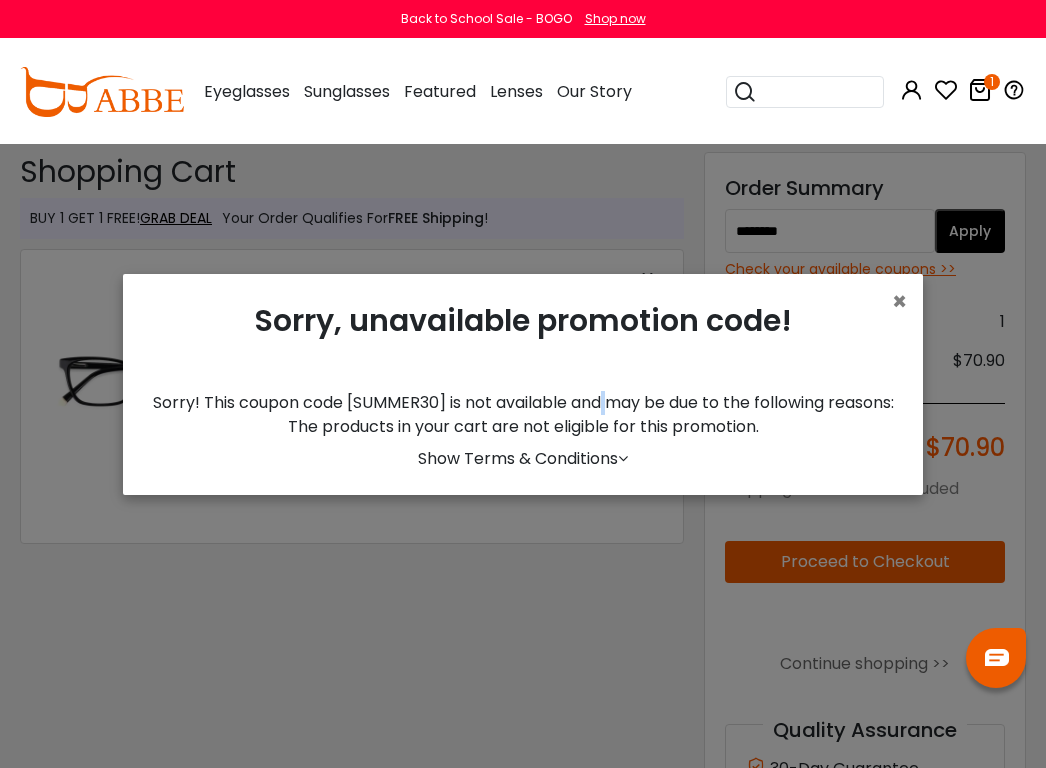 click on "Sorry! This coupon code [SUMMER30] is not available and may be due to the following reasons: The products in your cart are not eligible for this promotion." at bounding box center [523, 415] 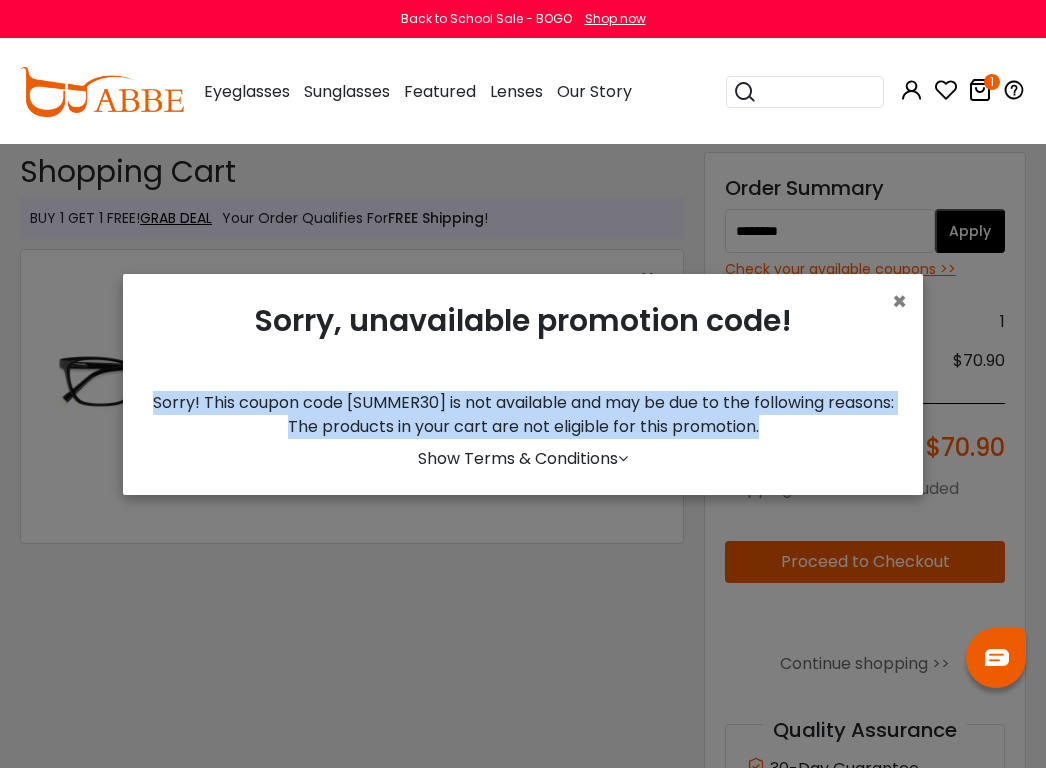 click on "Sorry! This coupon code [SUMMER30] is not available and may be due to the following reasons: The products in your cart are not eligible for this promotion." at bounding box center (523, 415) 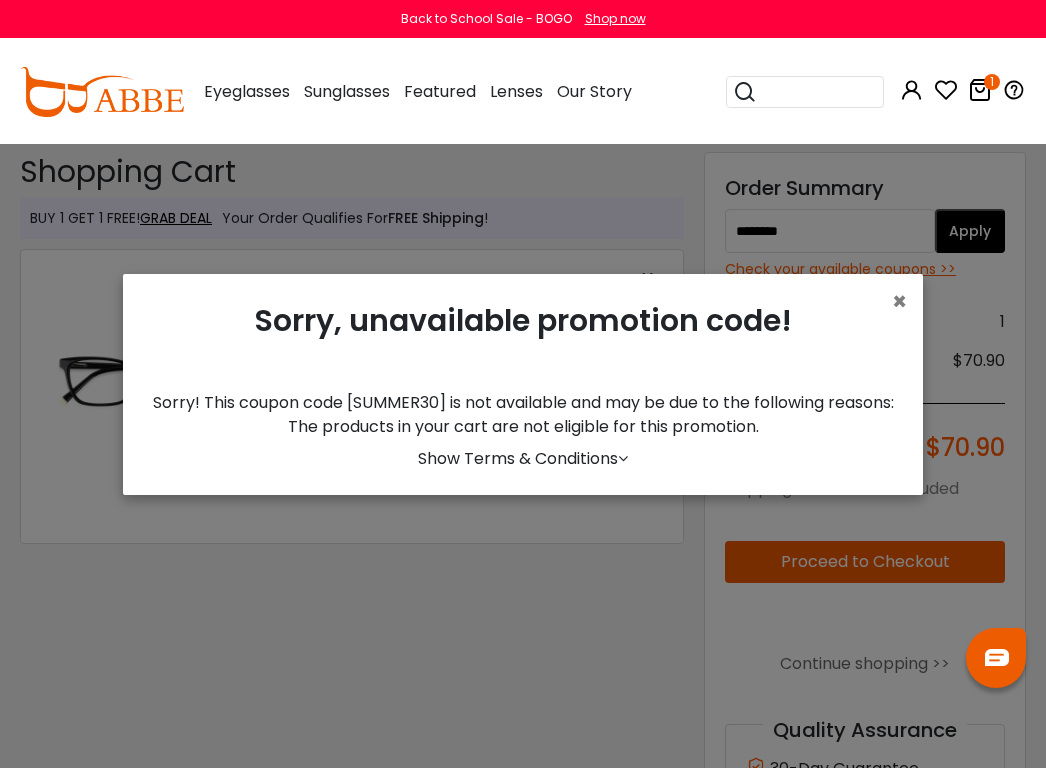 click on "×
Sorry, unavailable promotion code!
Sorry! This coupon code [SUMMER30] is not available and may be due to the following reasons: The products in your cart are not eligible for this promotion.
Show Terms & Conditions
*• Offer not includes shipping. *• Cannot be combined with any other coupons." at bounding box center (523, 384) 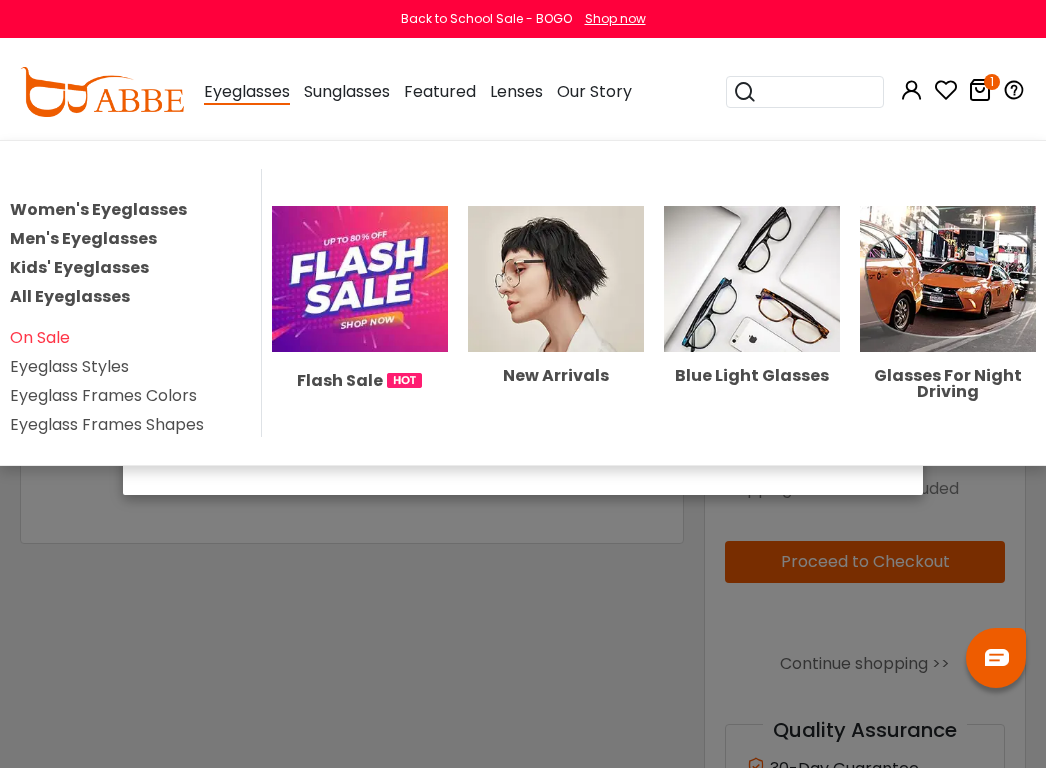 click on "Kids' Eyeglasses" at bounding box center [79, 267] 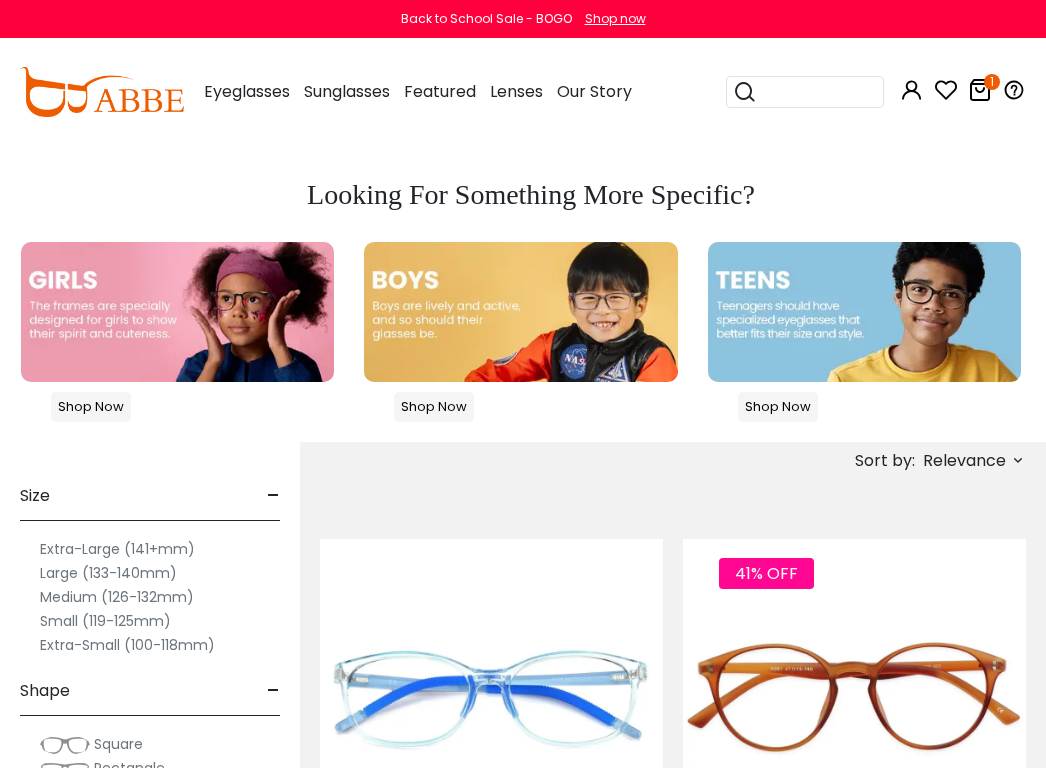 scroll, scrollTop: 500, scrollLeft: 0, axis: vertical 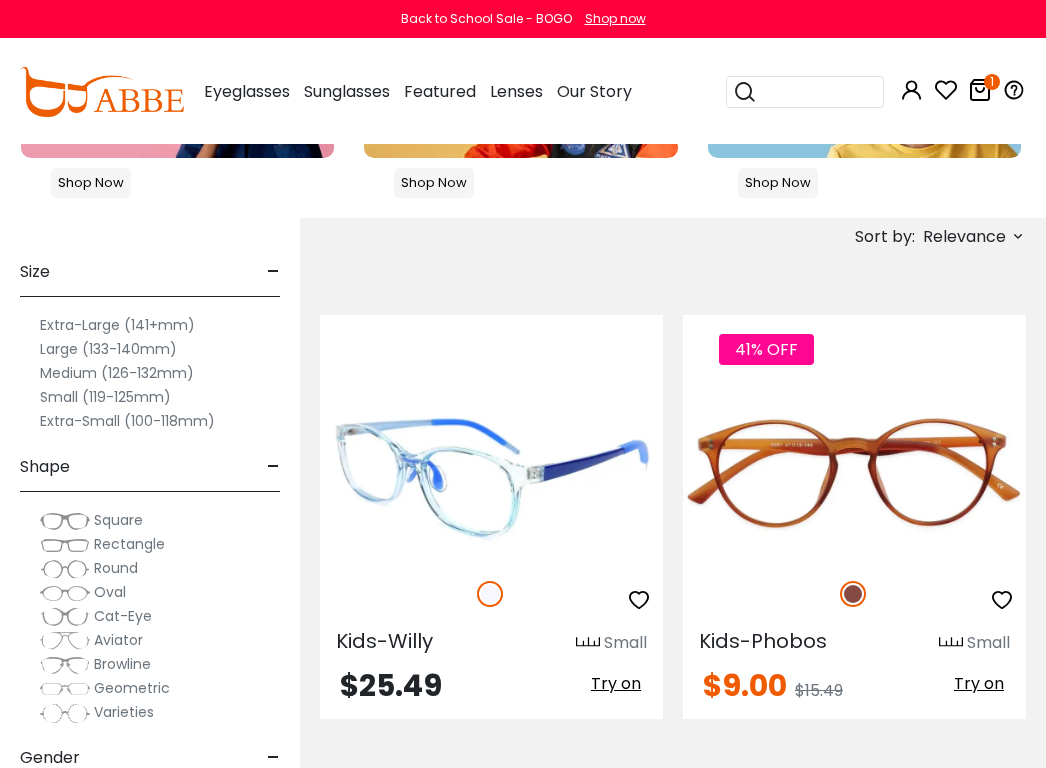 click at bounding box center [491, 473] 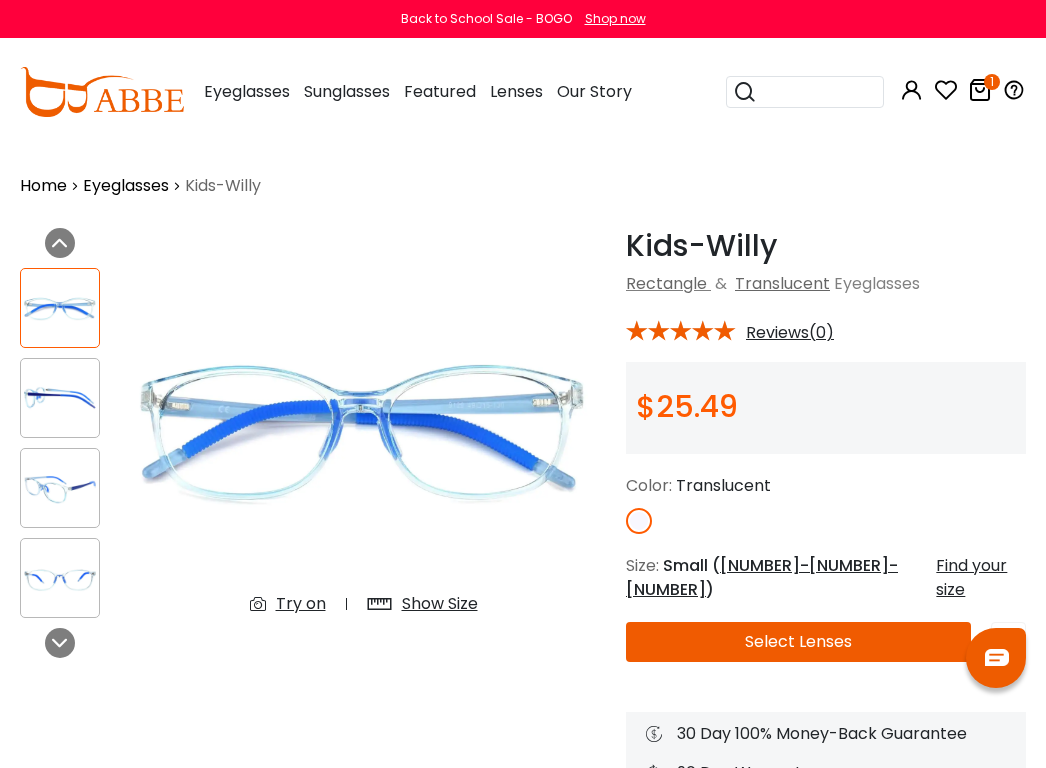 scroll, scrollTop: 0, scrollLeft: 0, axis: both 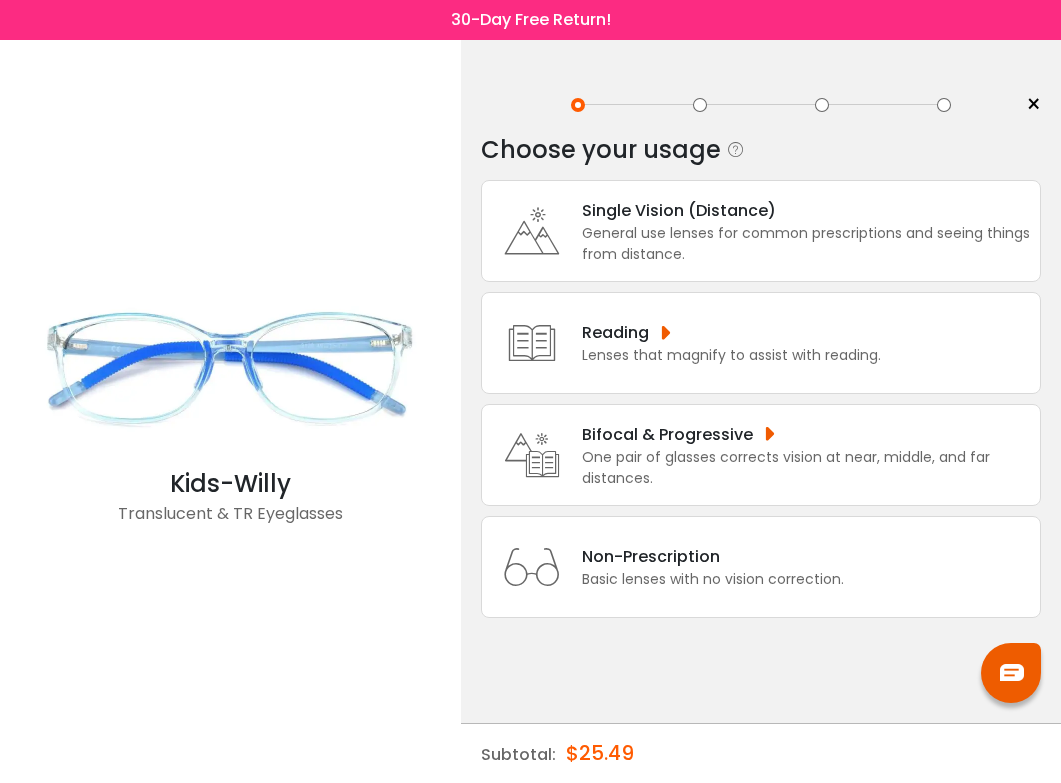 click on "Basic lenses with no vision correction." at bounding box center [713, 579] 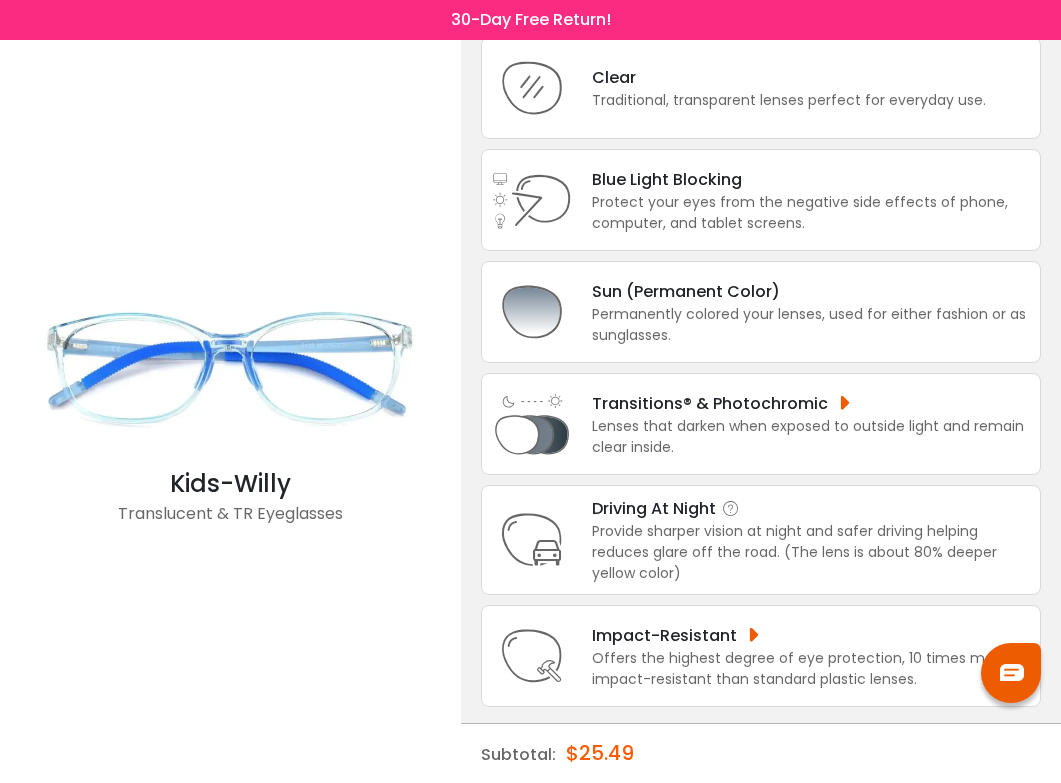 scroll, scrollTop: 147, scrollLeft: 0, axis: vertical 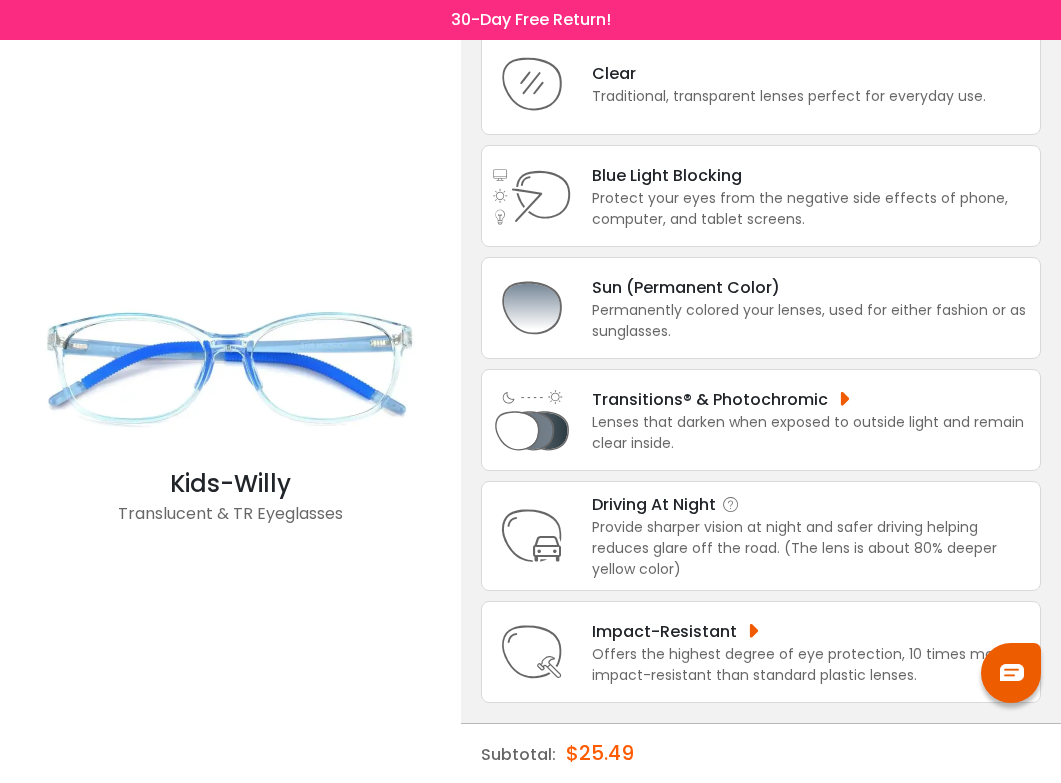 click on "Provide sharper vision at night and safer driving helping reduces glare off the road. (The lens is about 80% deeper yellow color)" at bounding box center (811, 548) 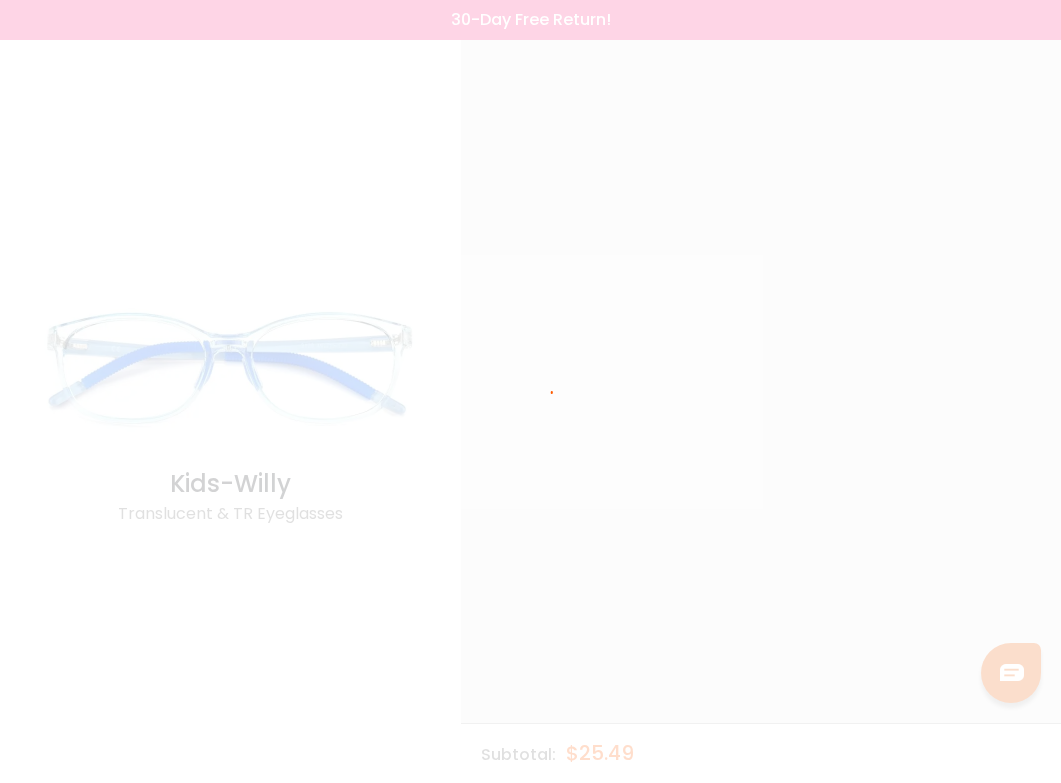 scroll, scrollTop: 0, scrollLeft: 0, axis: both 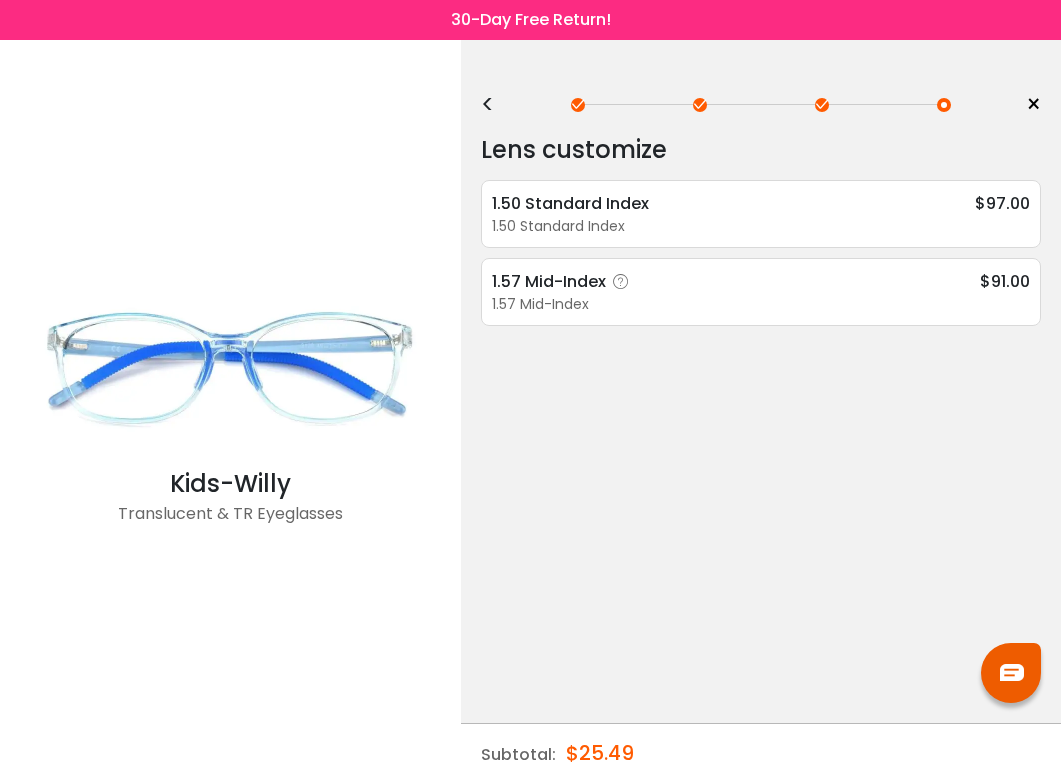 click on "1.57 Mid-Index" at bounding box center [761, 304] 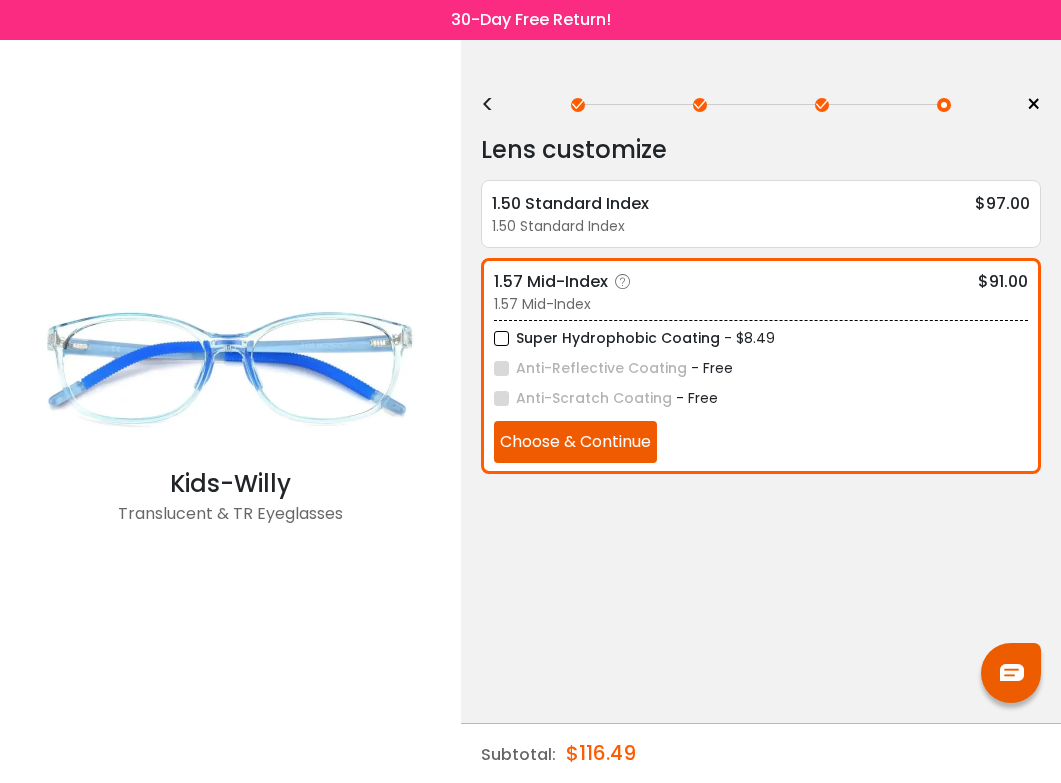 click on "Super Hydrophobic Coating" at bounding box center (607, 338) 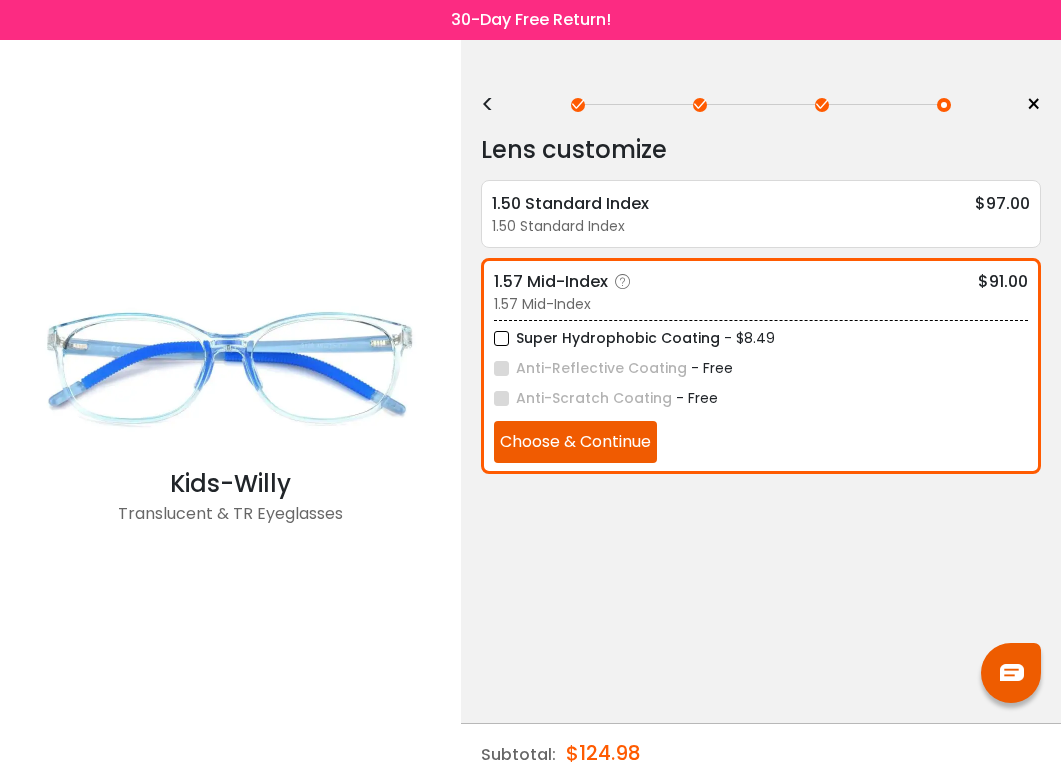 click on "Super Hydrophobic Coating
-
$8.49
Anti-Reflective Coating
-
Free
Anti-Scratch Coating
-
Free
Choose & Continue" at bounding box center [761, 391] 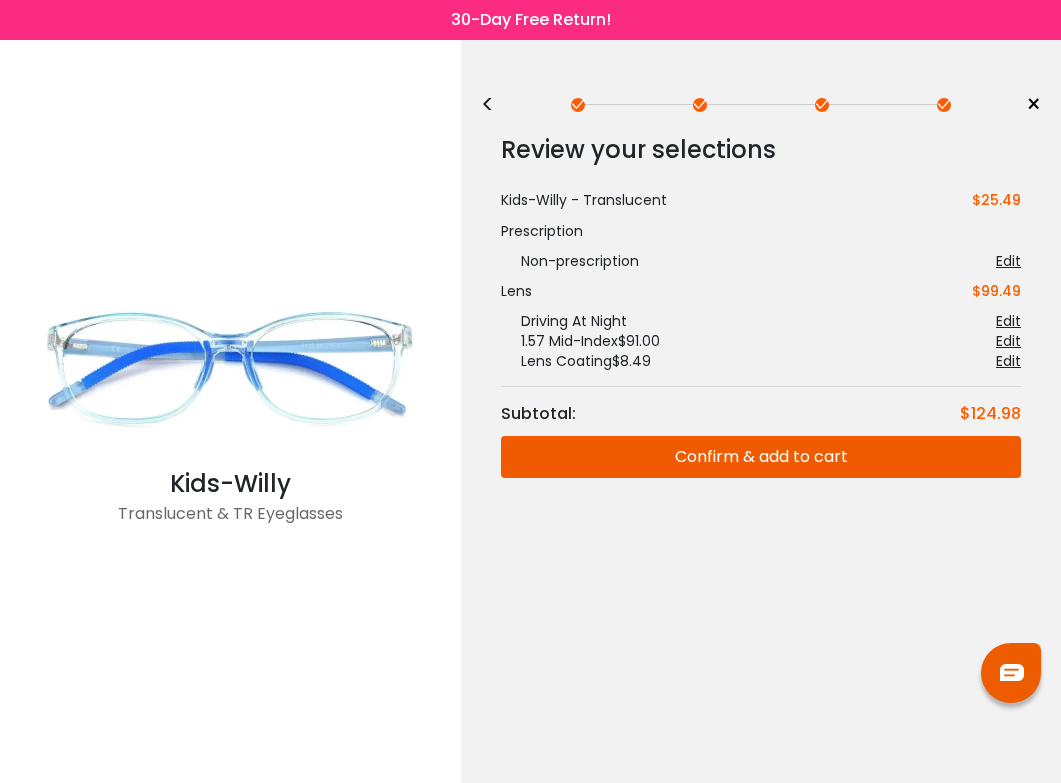 click on "Confirm & add to cart" at bounding box center (761, 457) 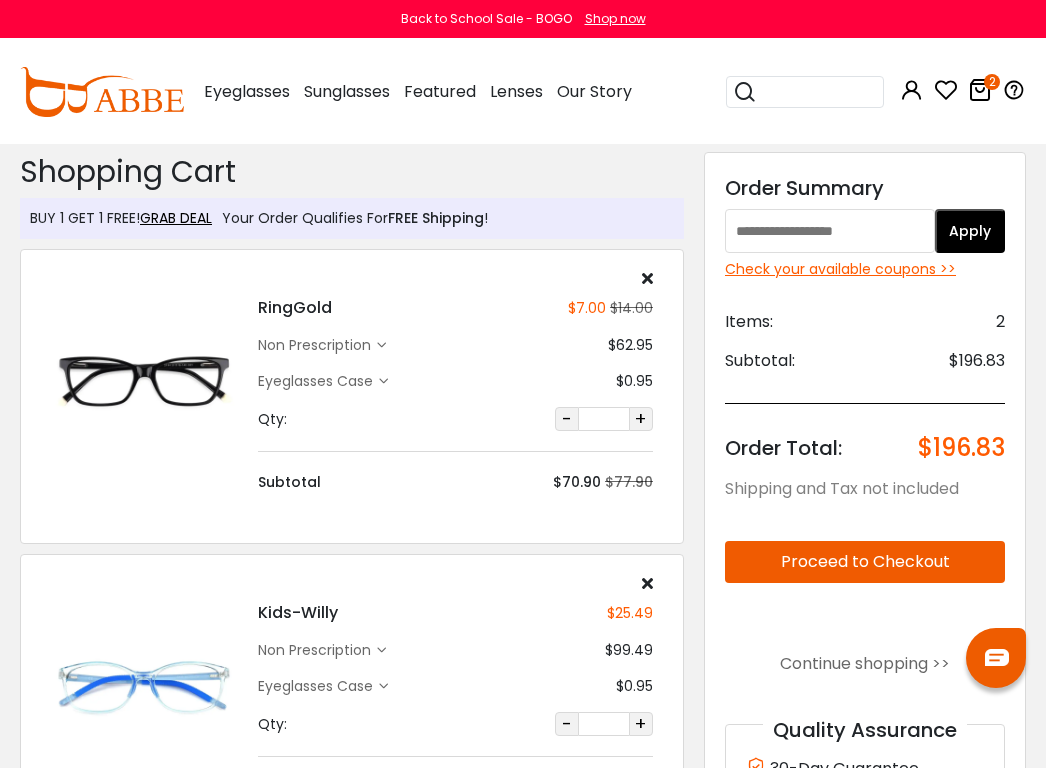 scroll, scrollTop: 0, scrollLeft: 0, axis: both 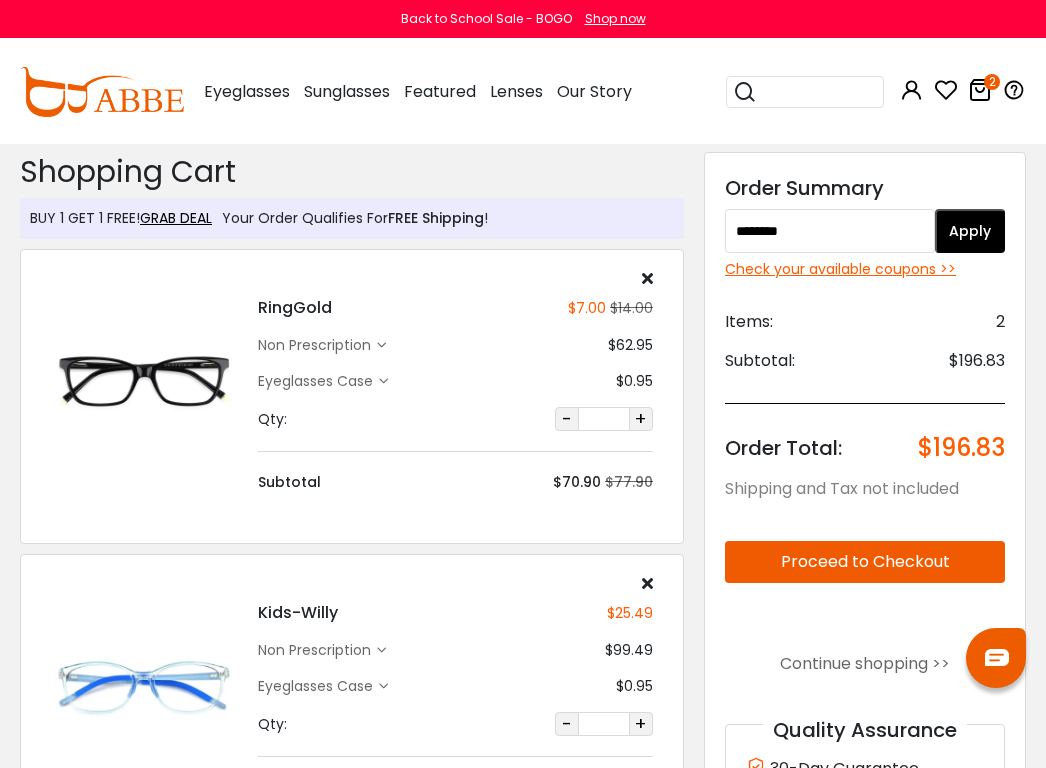 type on "********" 